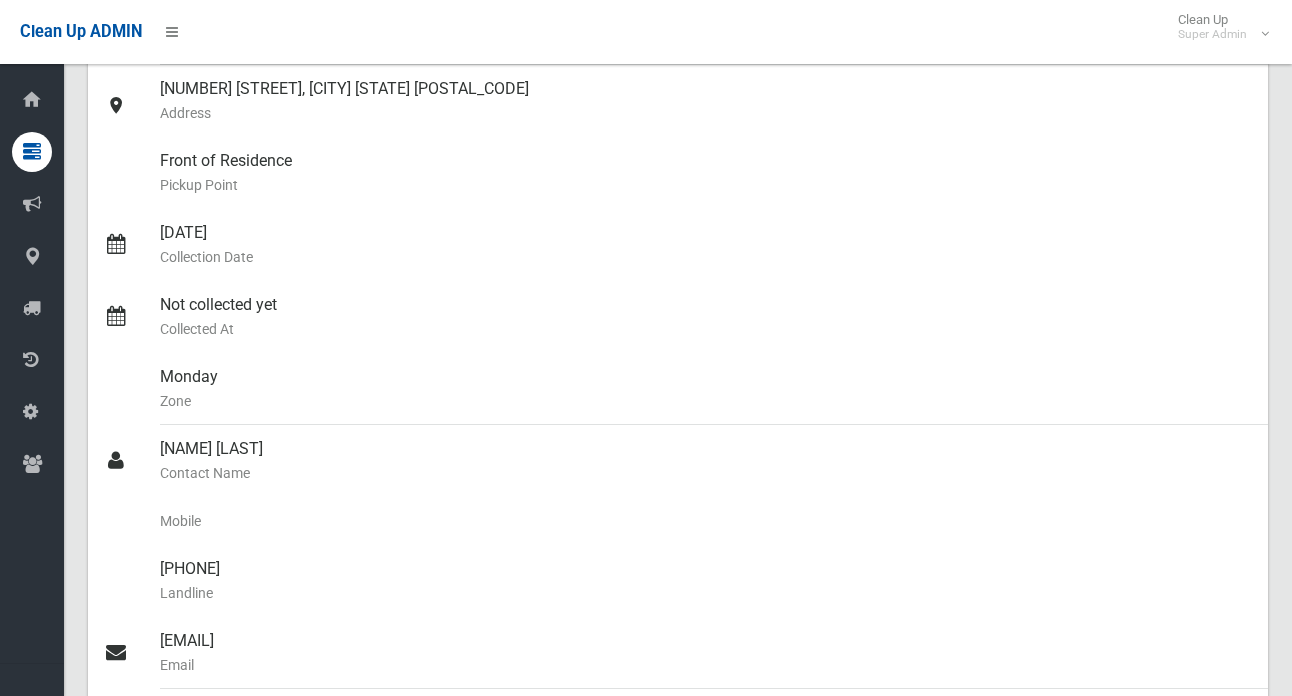 scroll, scrollTop: 100, scrollLeft: 0, axis: vertical 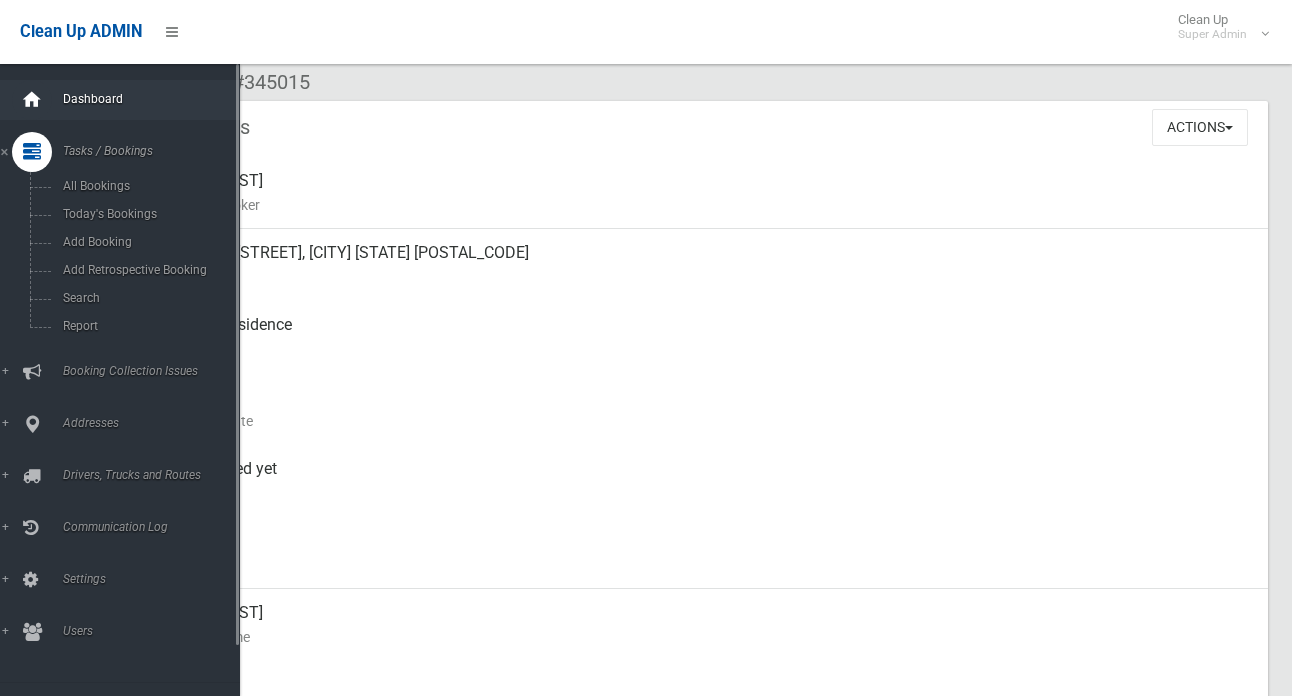 click at bounding box center [32, 100] 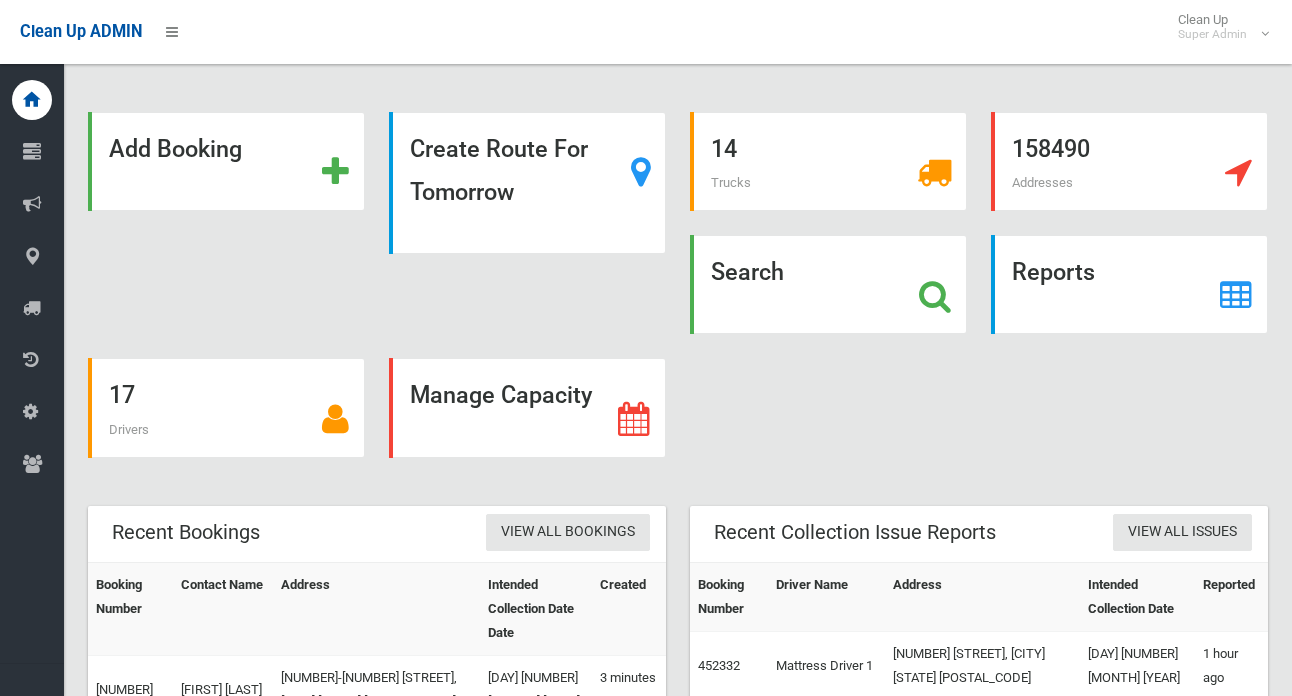 scroll, scrollTop: 0, scrollLeft: 0, axis: both 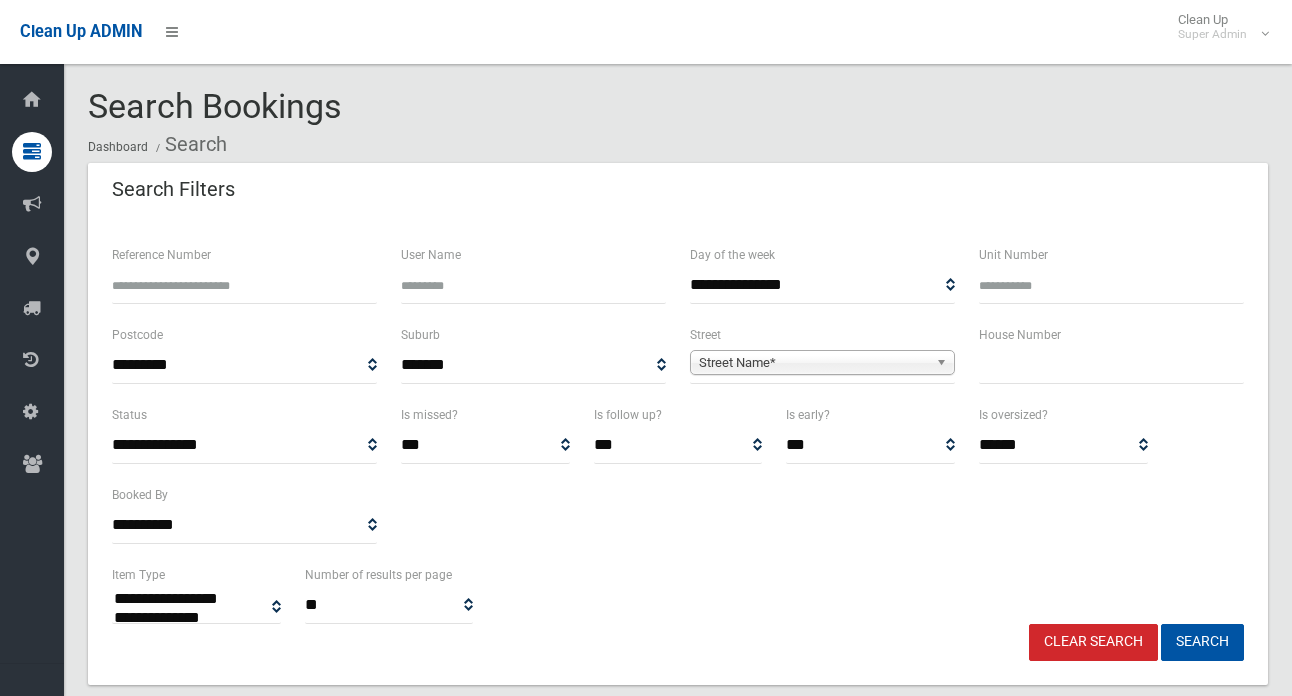 select 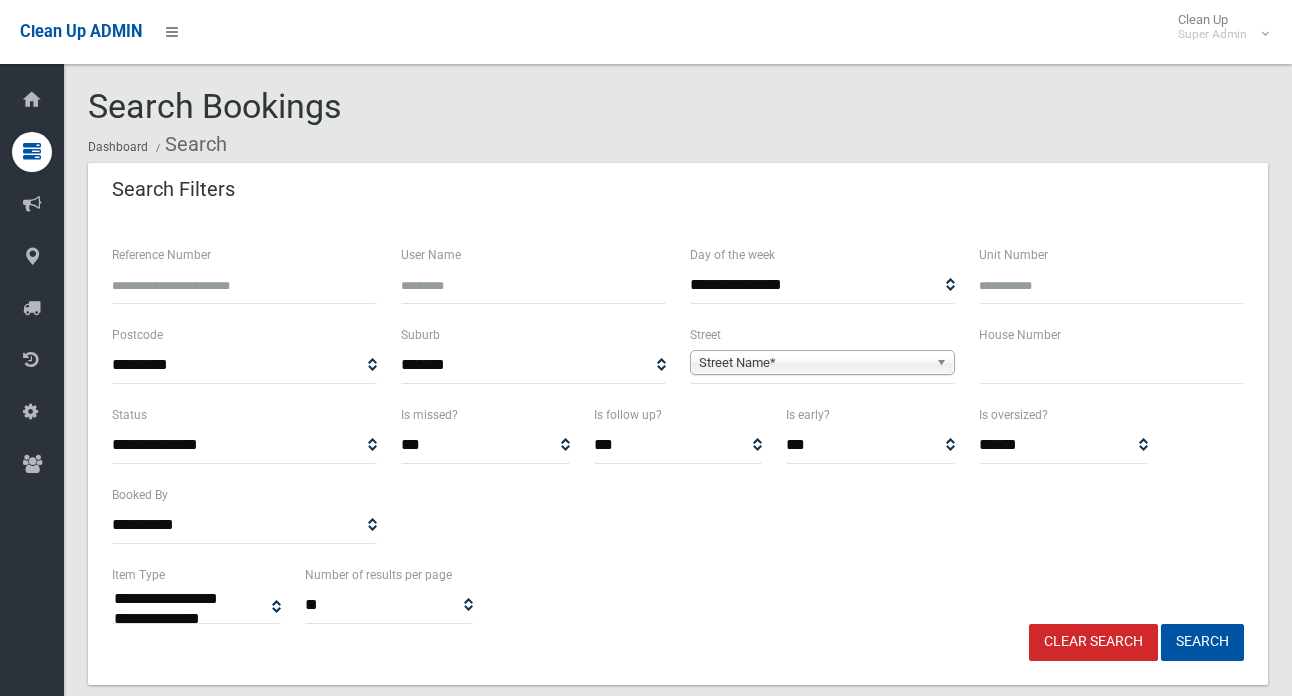 scroll, scrollTop: 0, scrollLeft: 0, axis: both 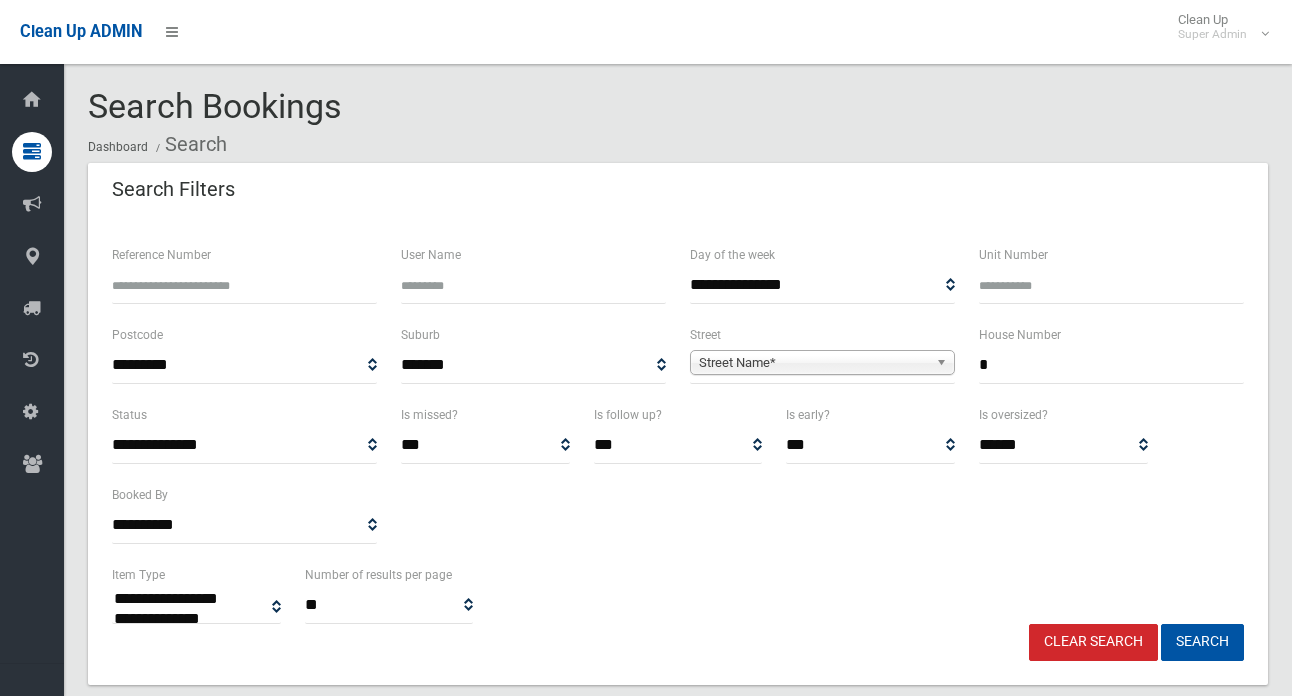 type on "*" 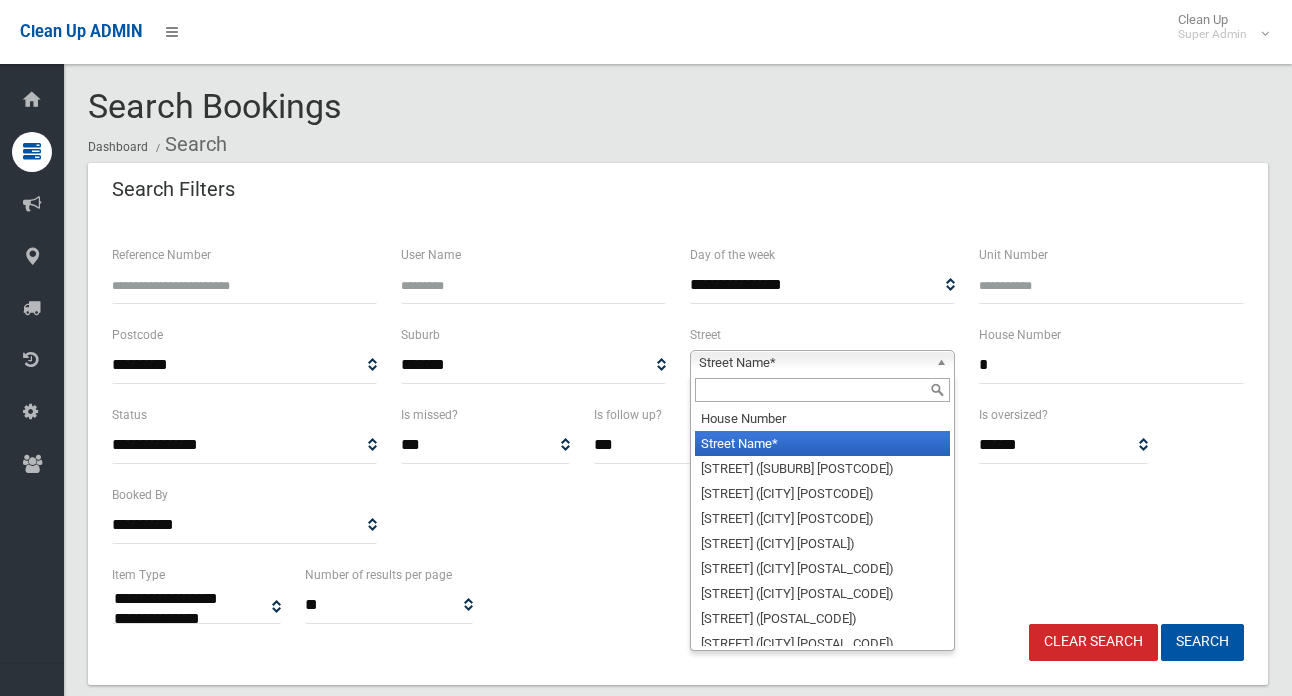 click on "Street Name*" at bounding box center [813, 363] 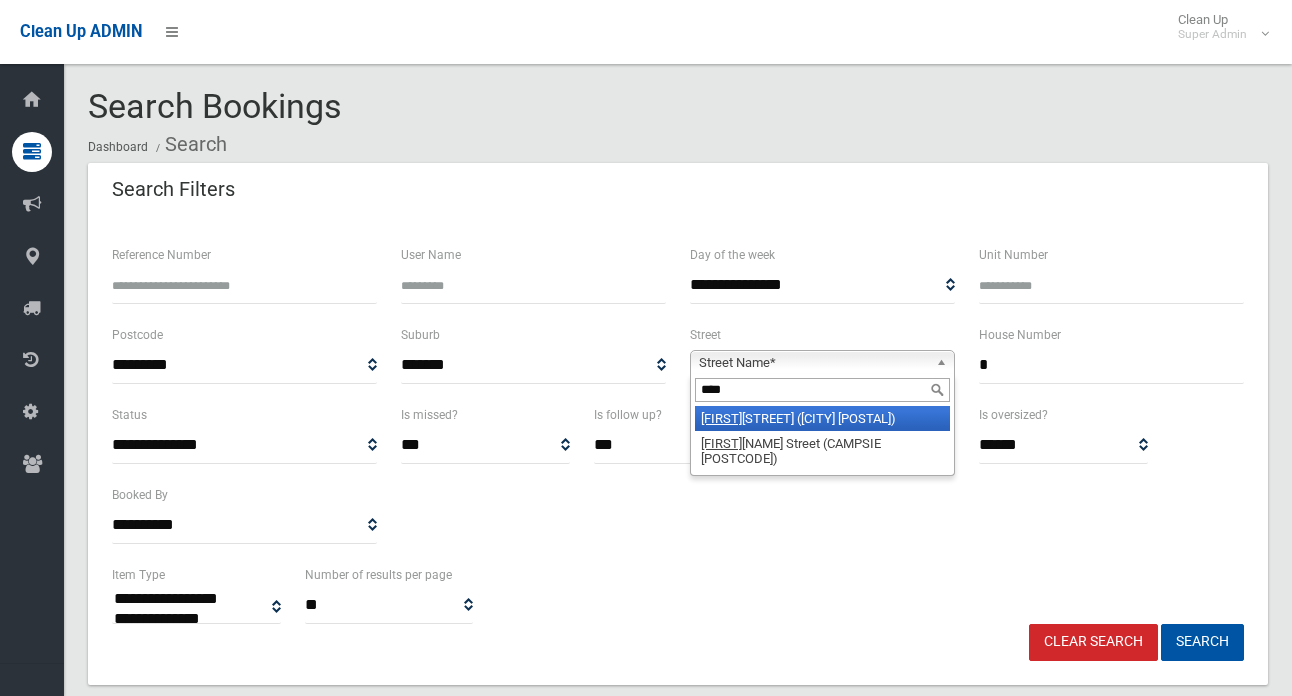 type on "****" 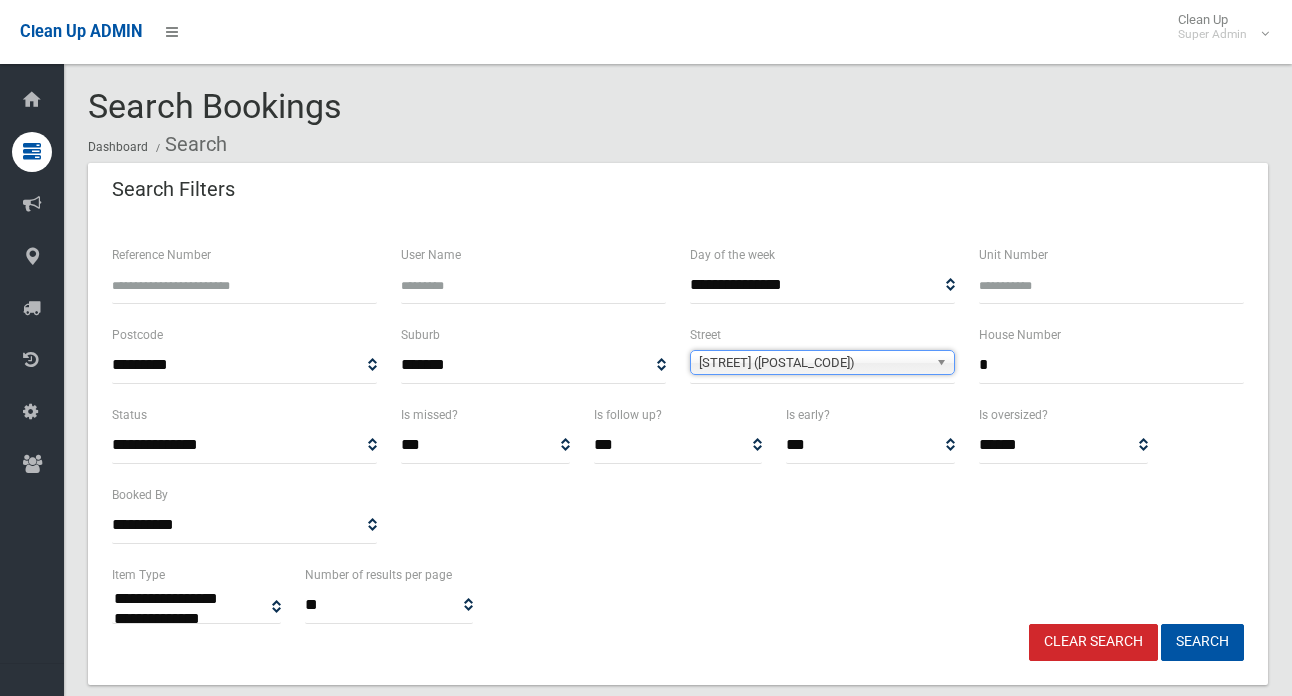 click at bounding box center (945, 362) 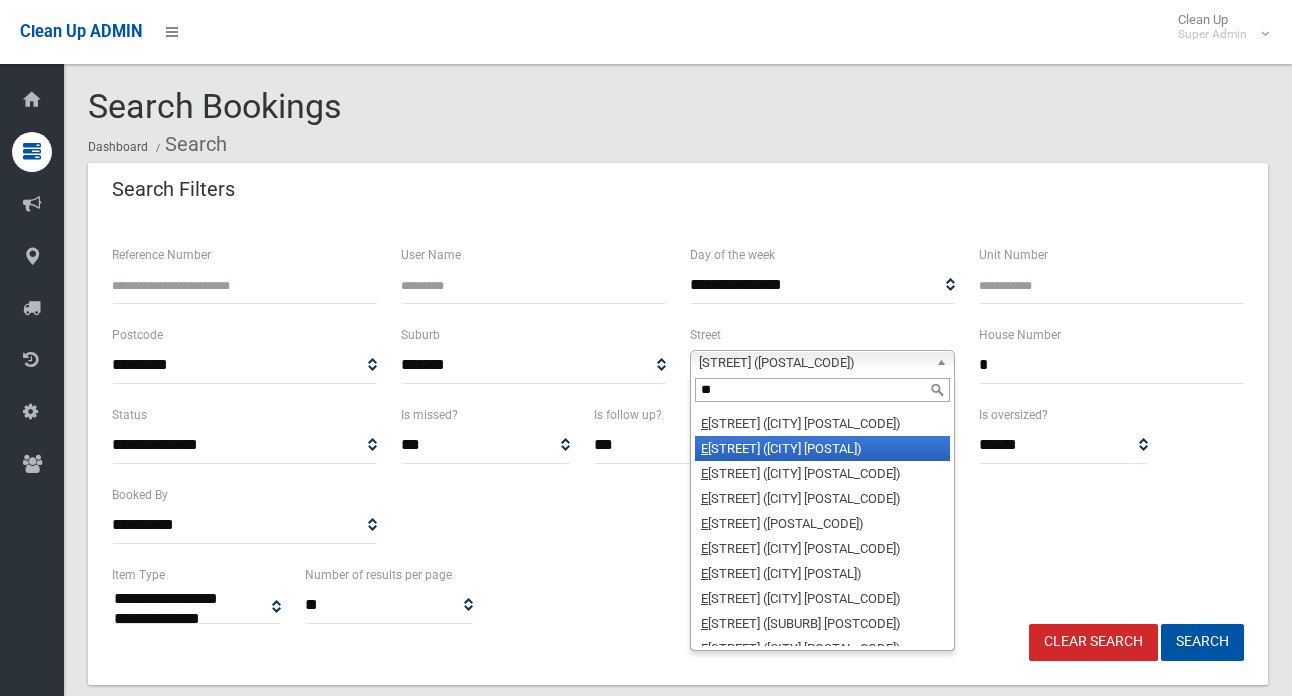 scroll, scrollTop: 125, scrollLeft: 0, axis: vertical 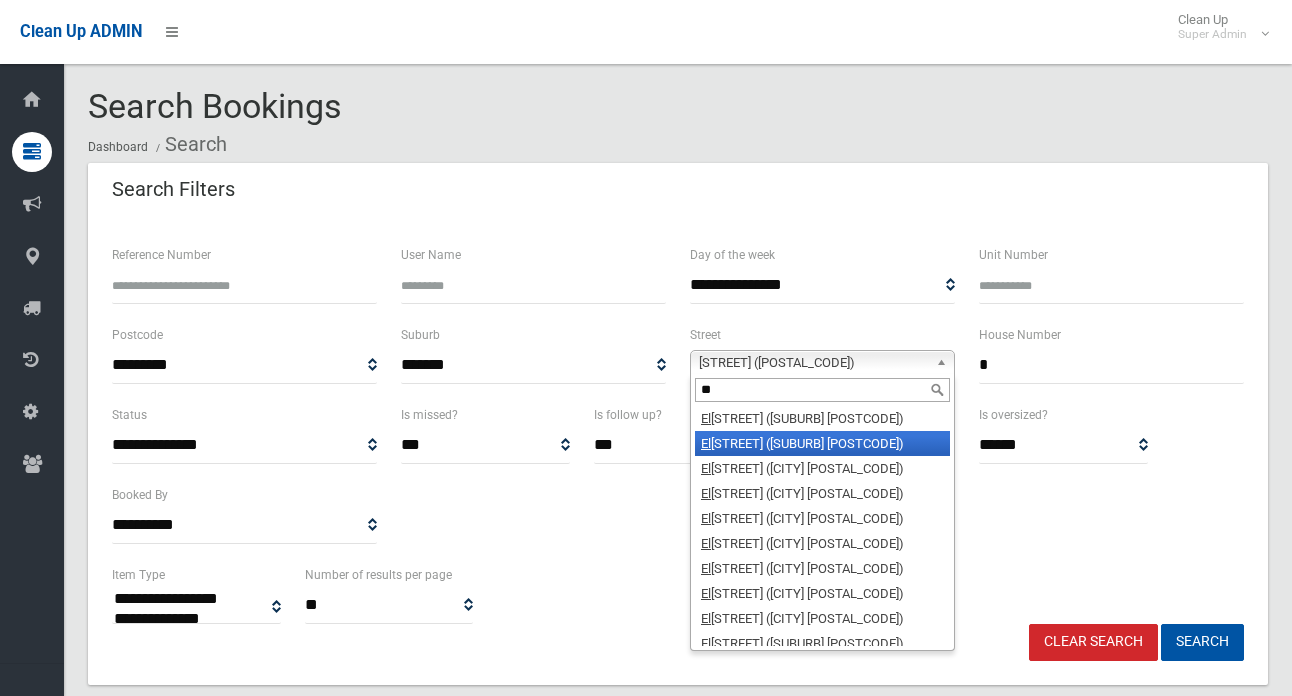 type on "**" 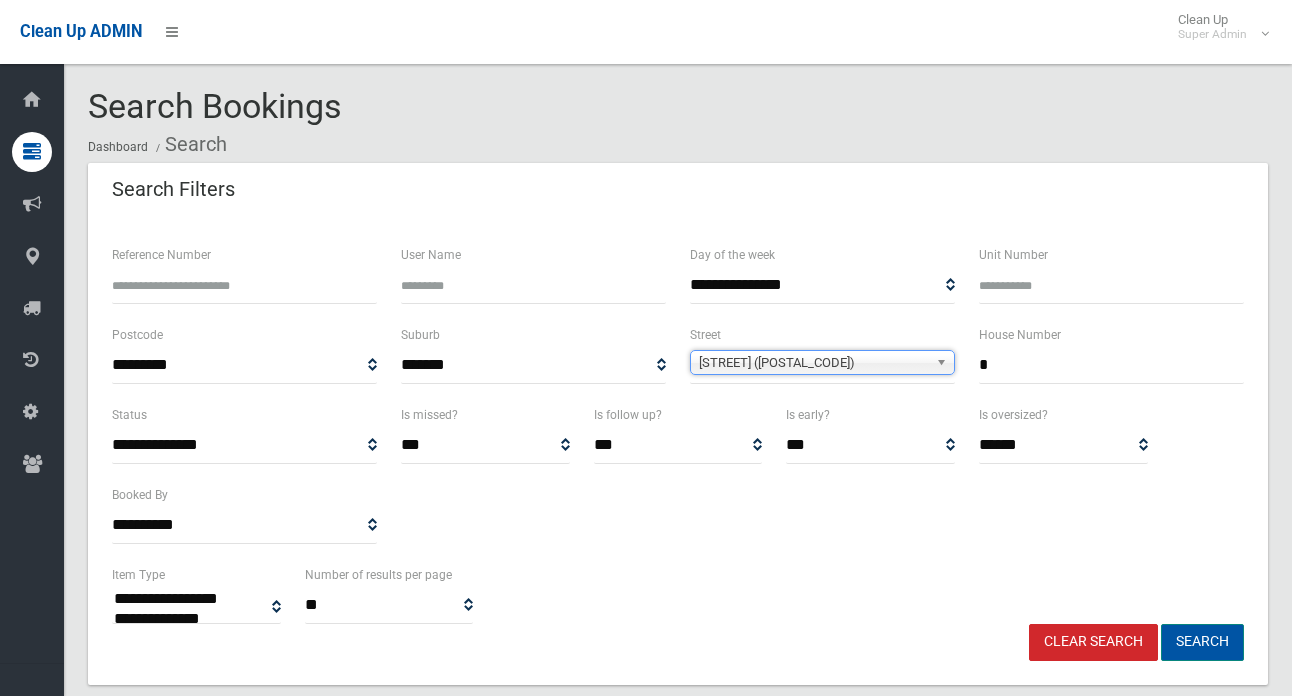 click on "Search" at bounding box center (1202, 642) 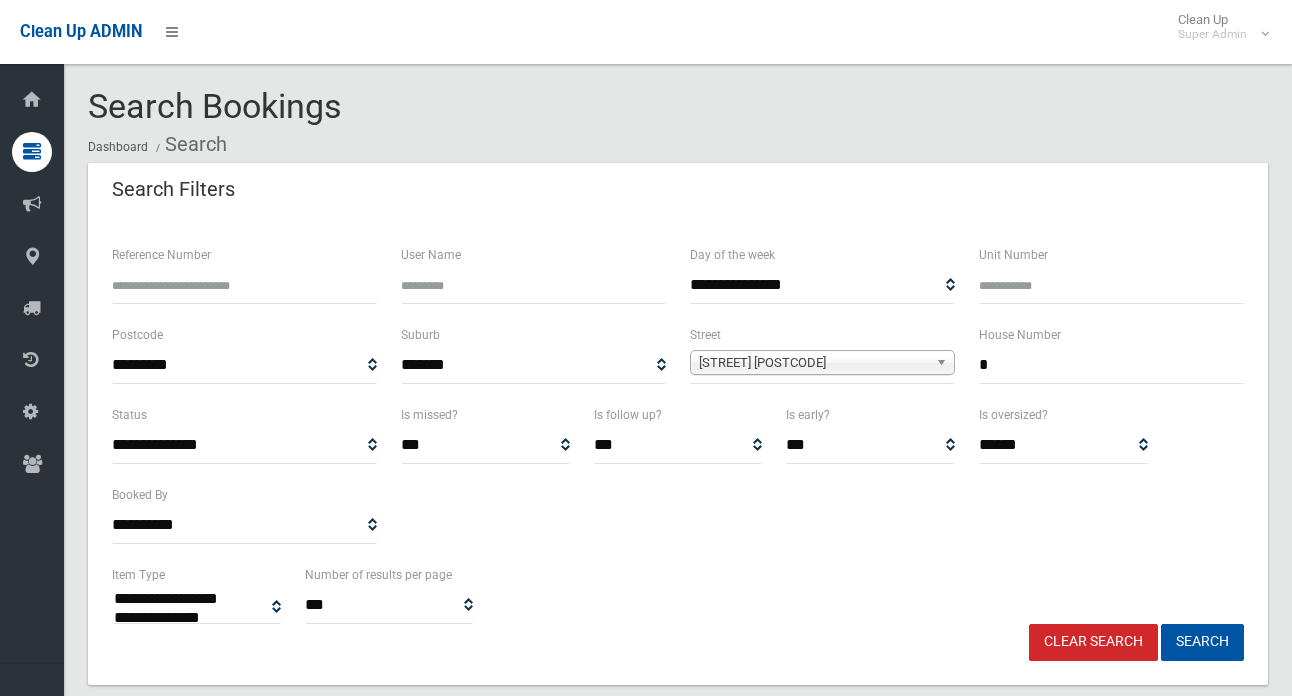 select 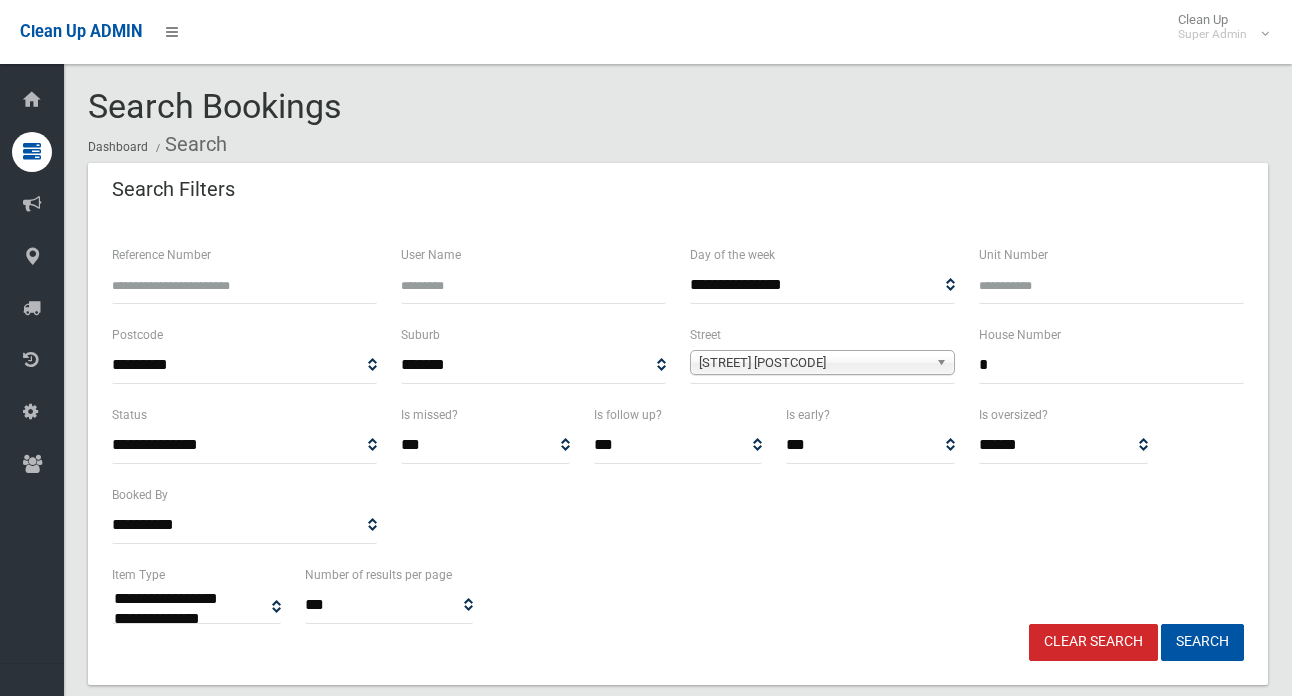 scroll, scrollTop: 189, scrollLeft: 0, axis: vertical 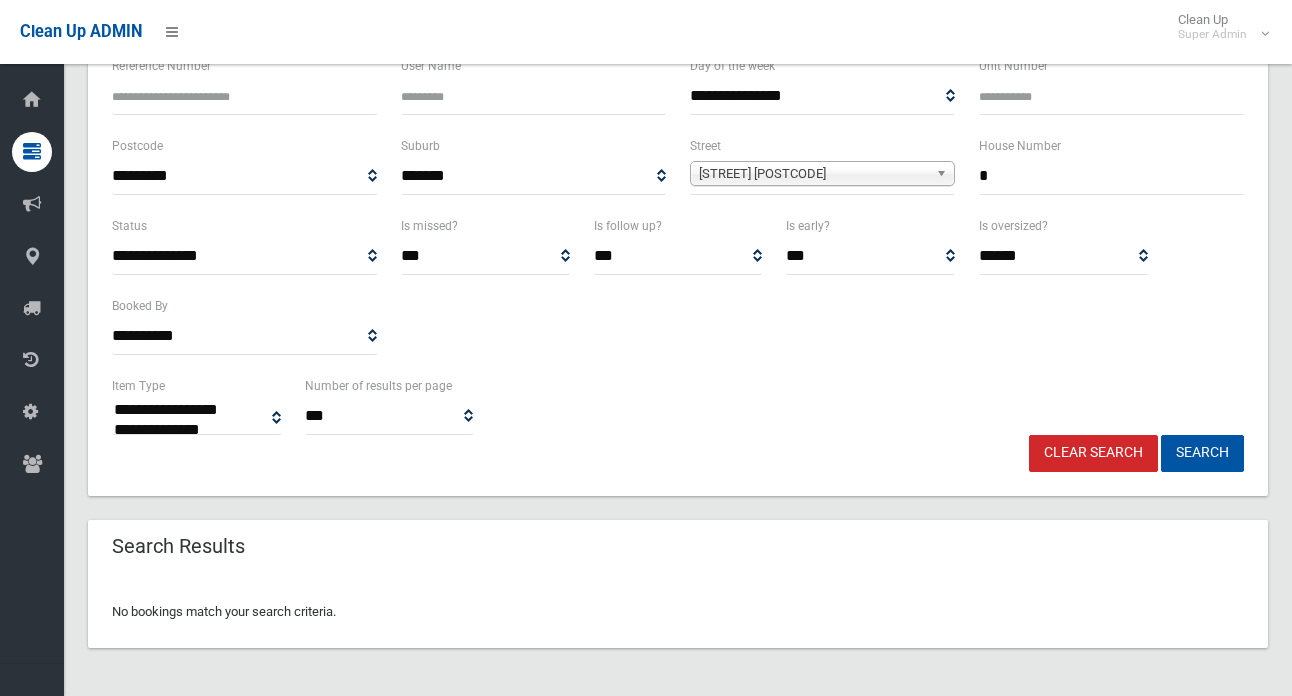click on "*" at bounding box center [1111, 176] 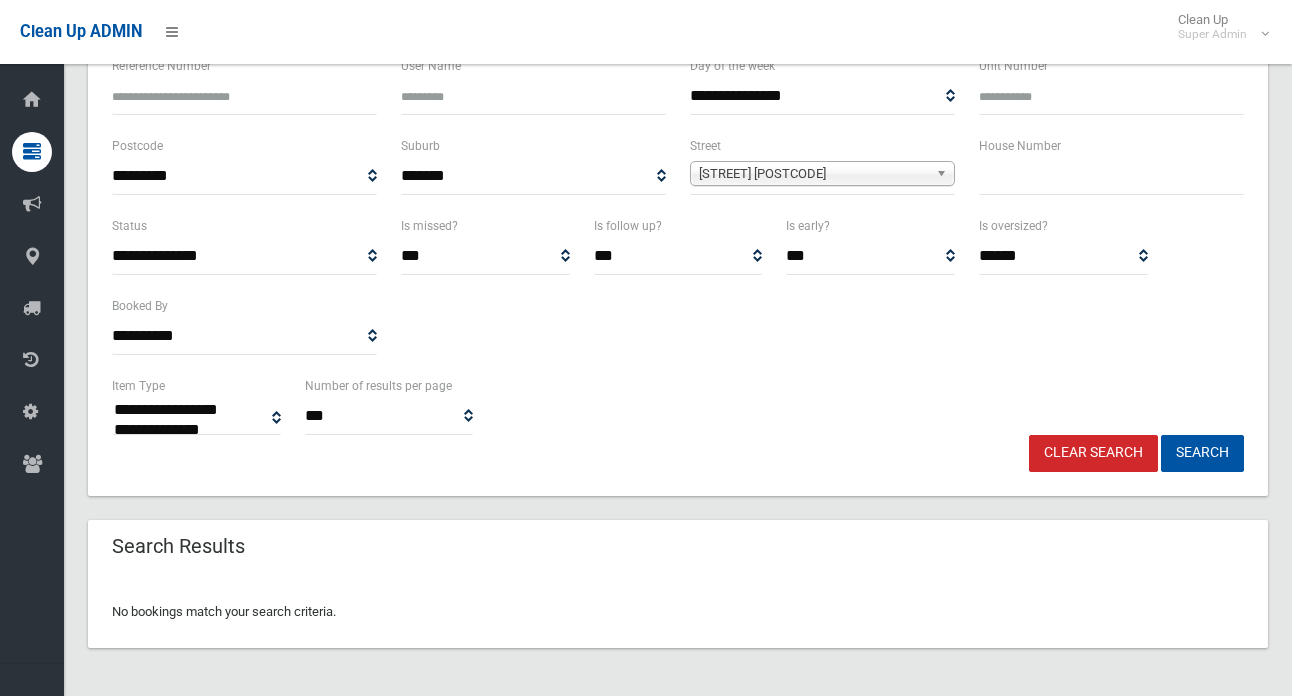 click at bounding box center (1111, 176) 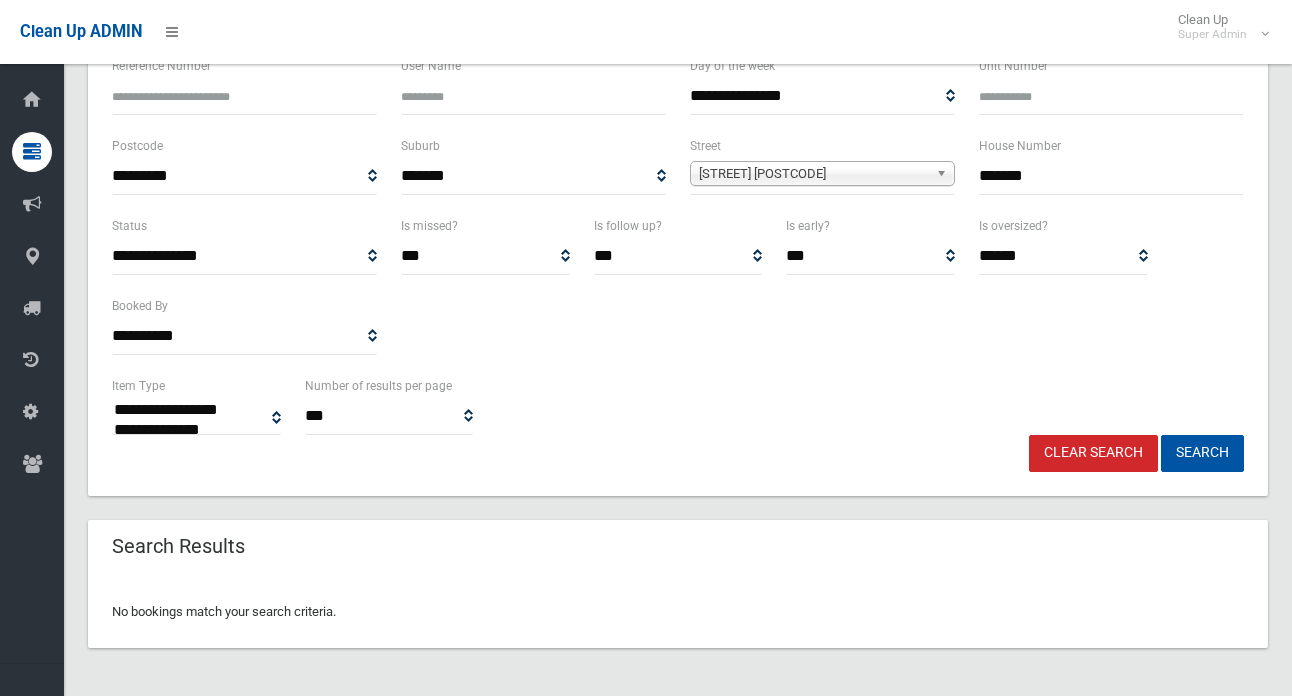 type on "*******" 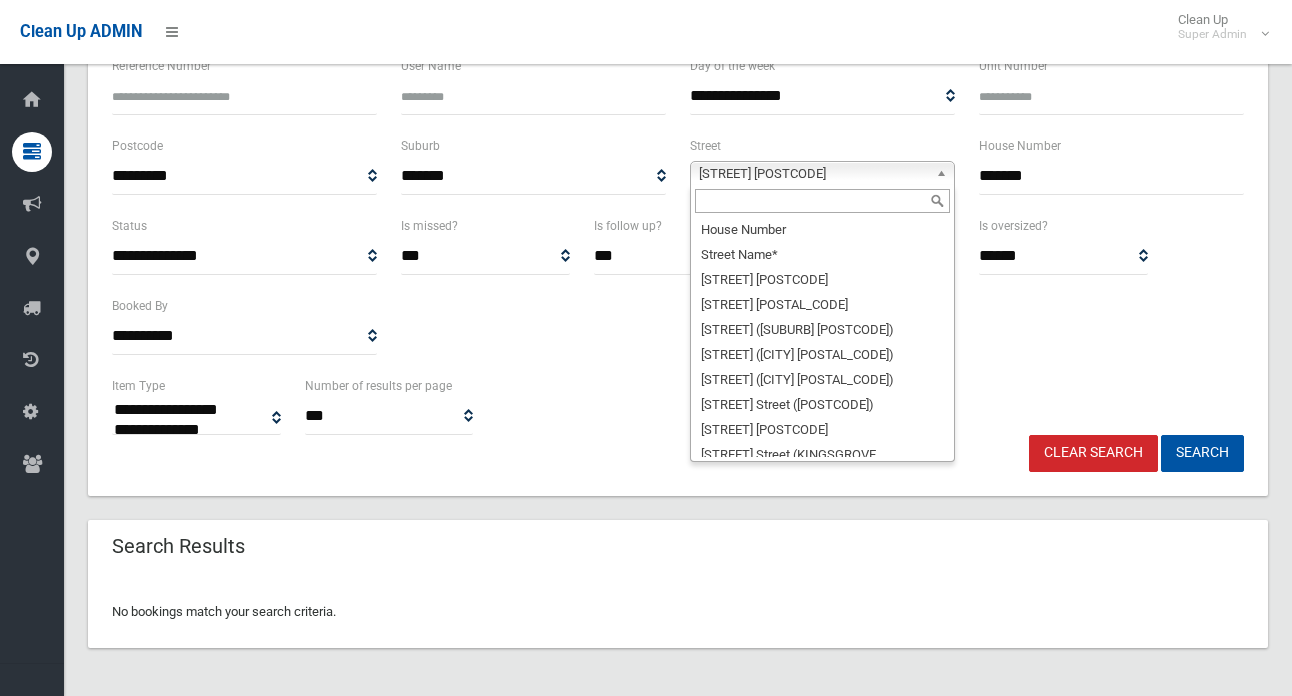scroll, scrollTop: 17700, scrollLeft: 0, axis: vertical 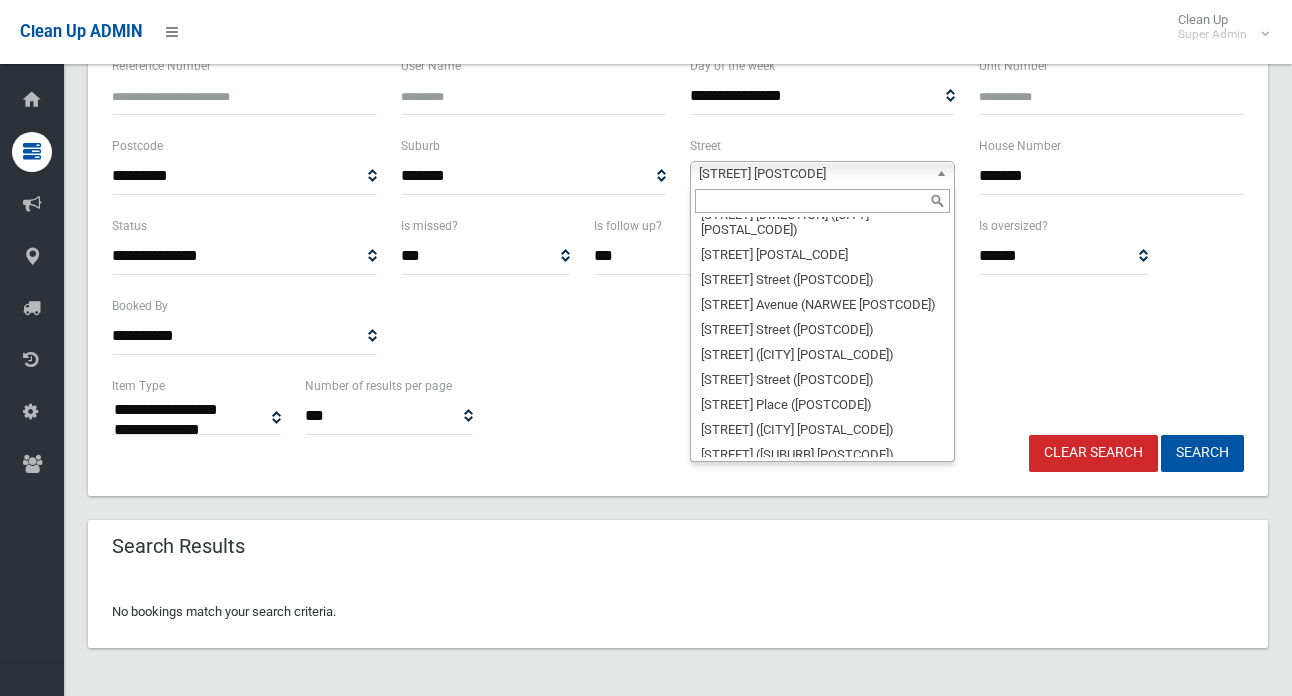 type on "*" 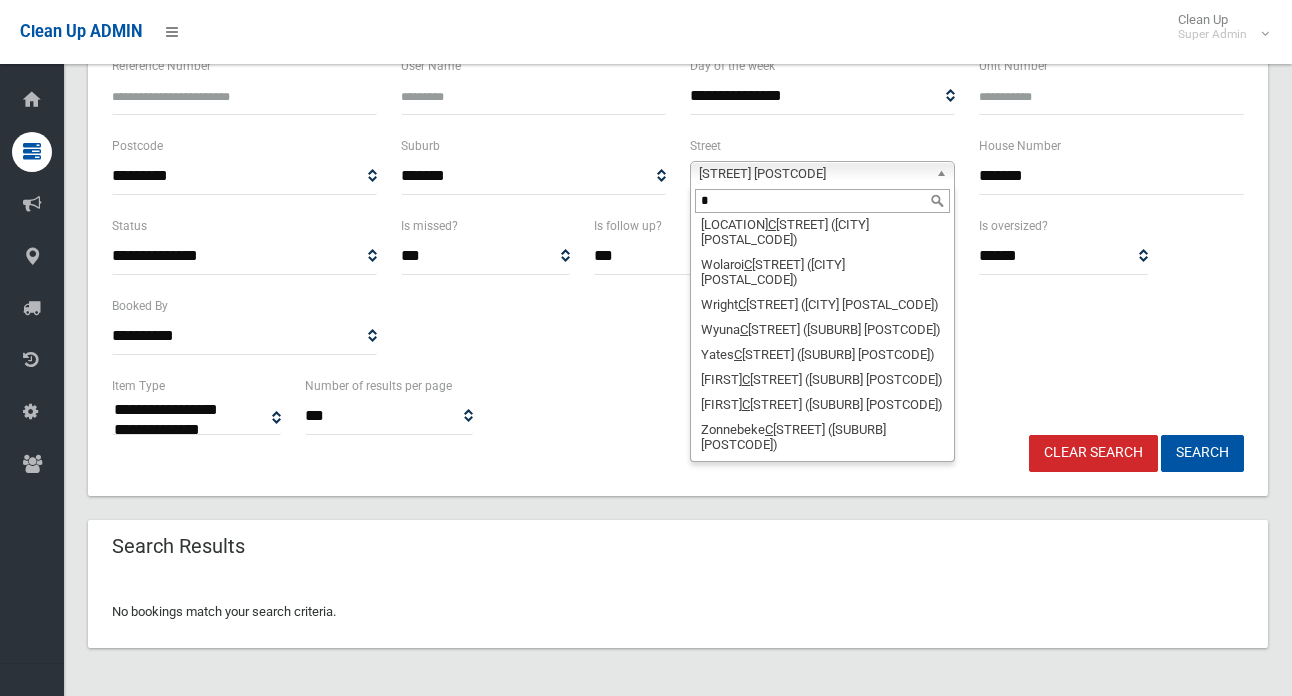 scroll, scrollTop: 0, scrollLeft: 0, axis: both 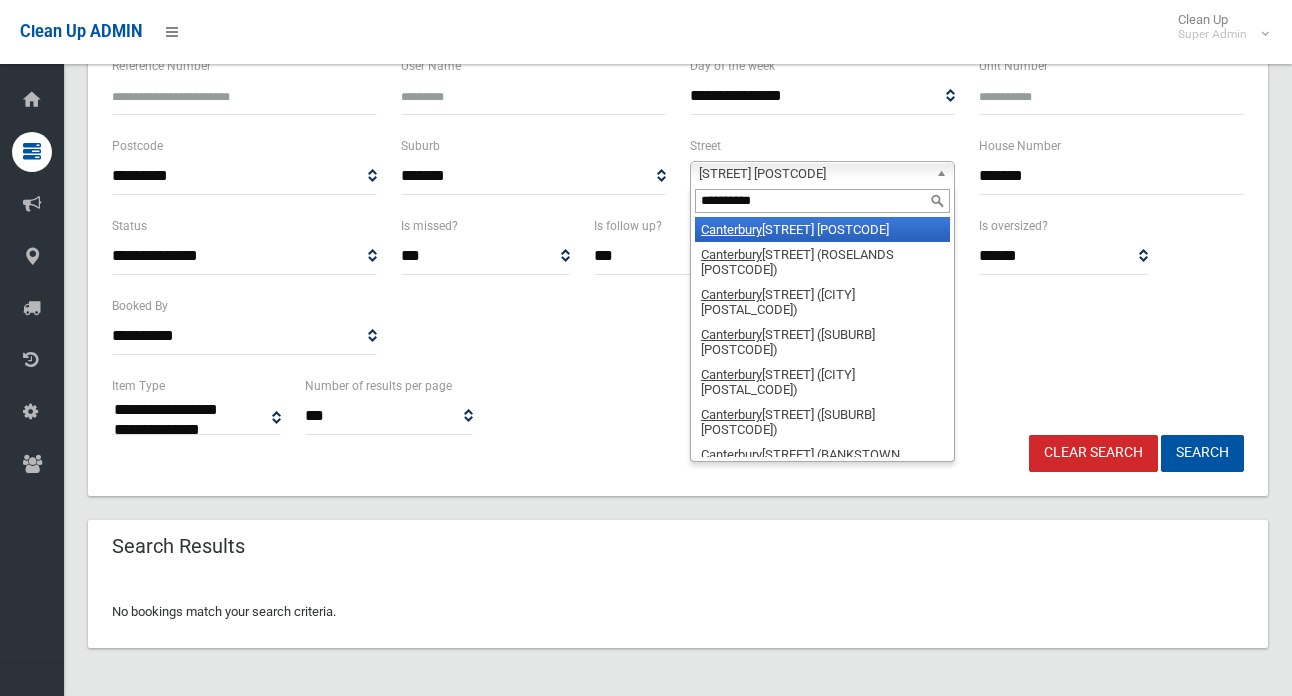 type on "**********" 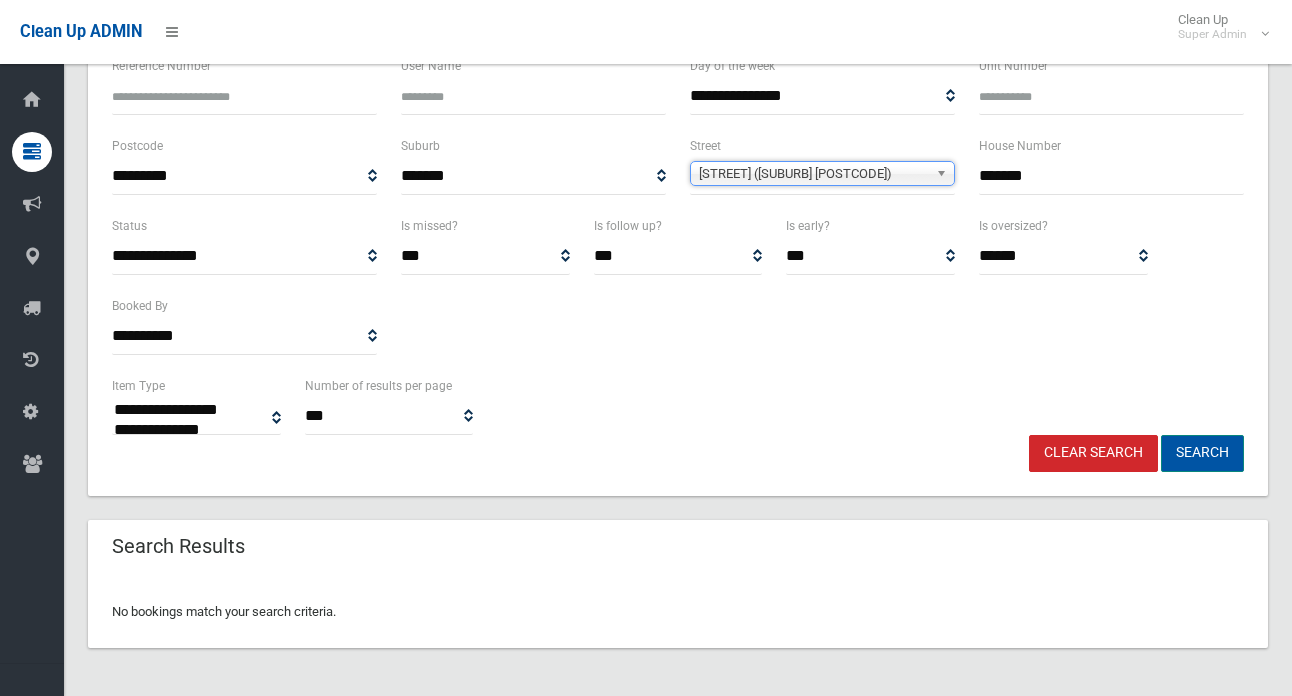 click on "Search" at bounding box center [1202, 453] 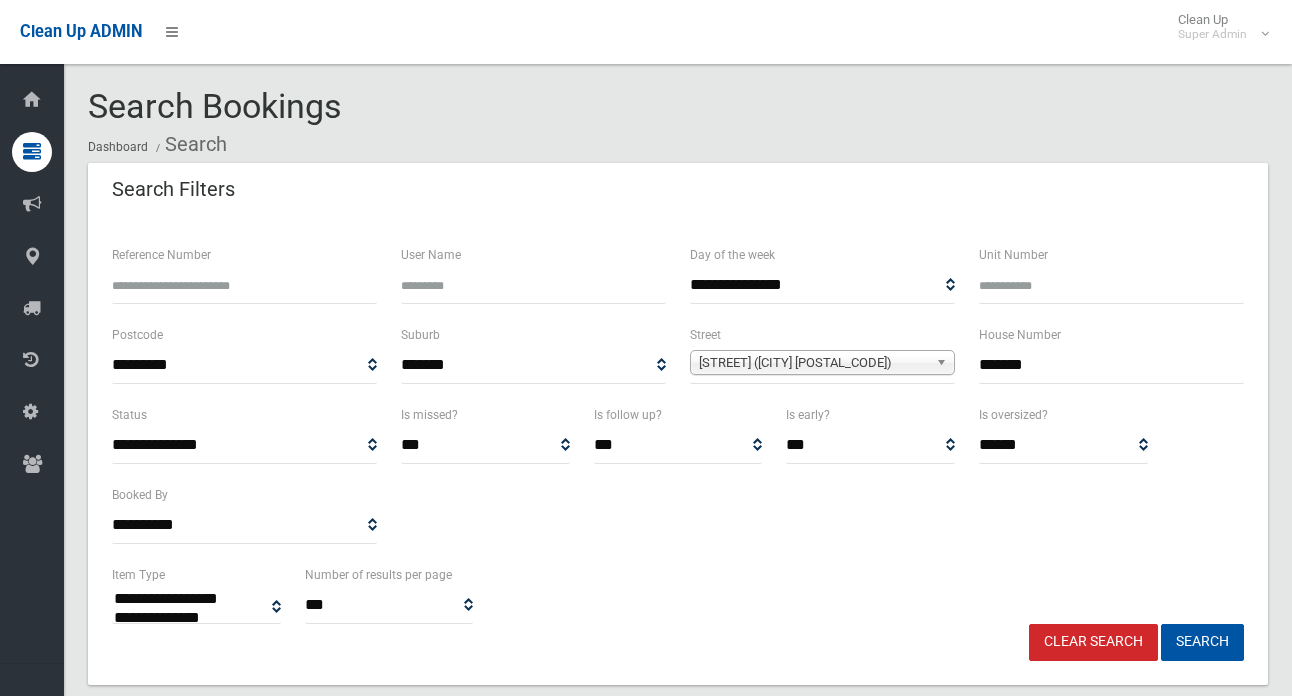 select 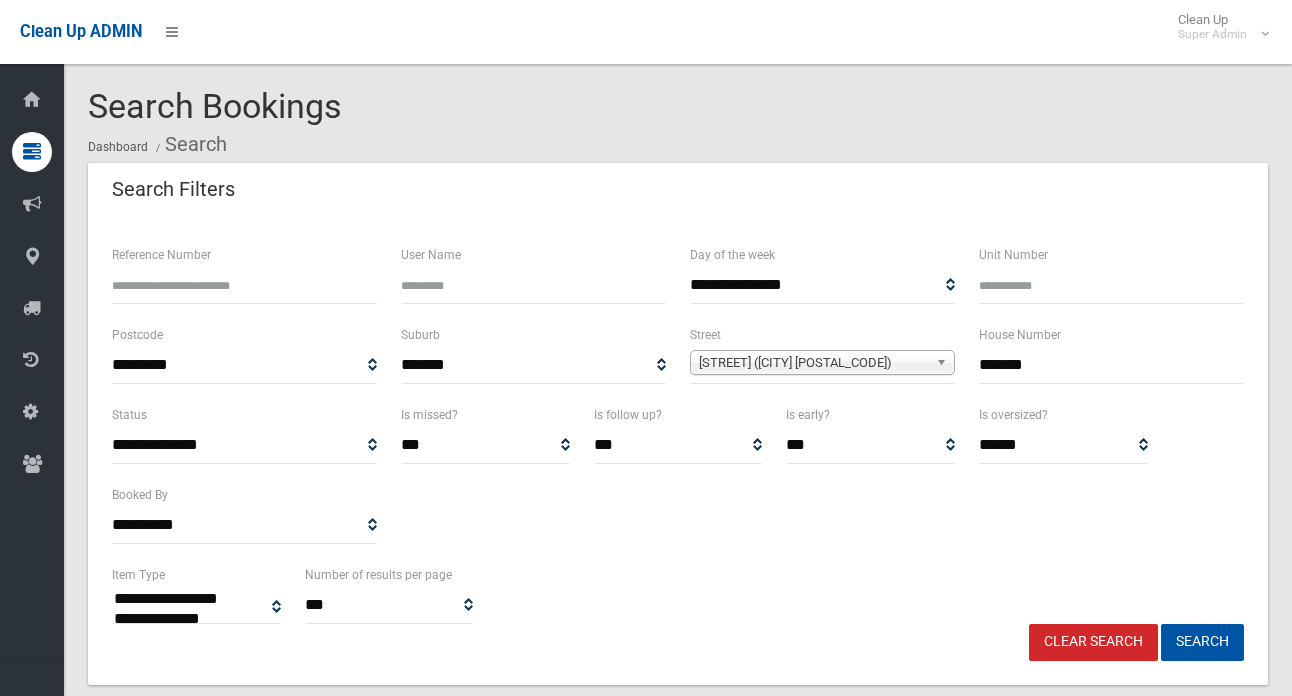 scroll, scrollTop: 800, scrollLeft: 0, axis: vertical 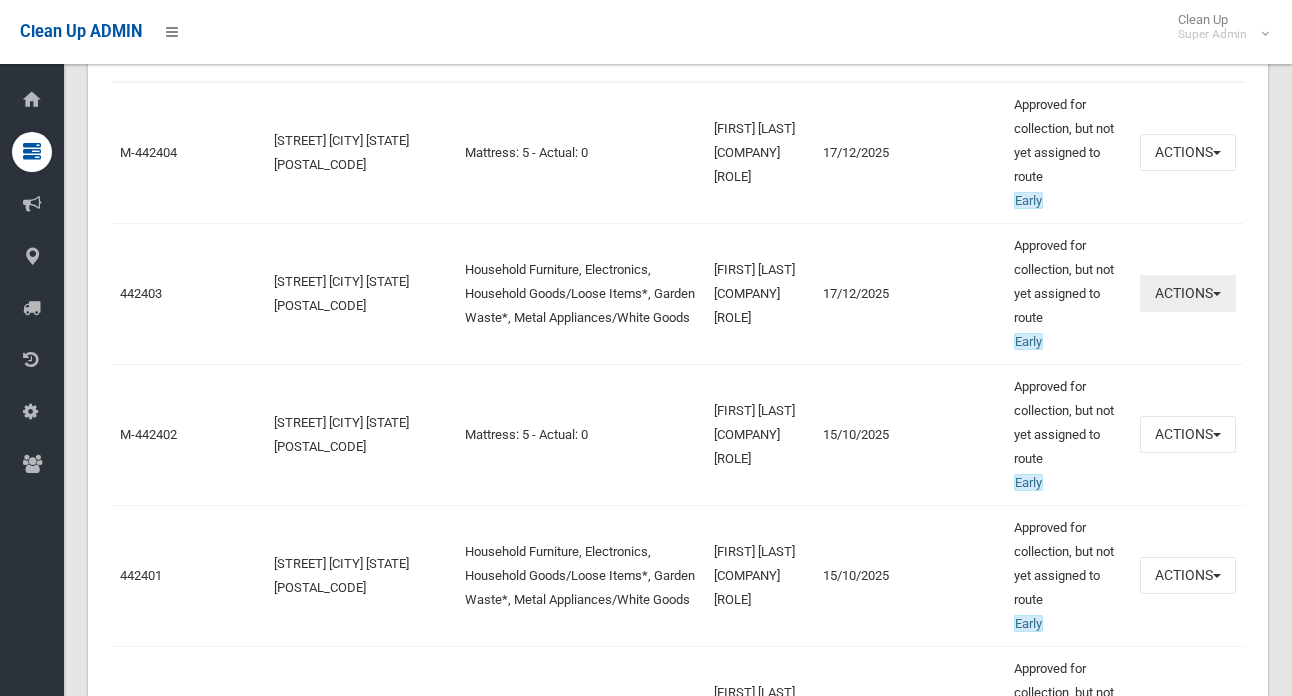 click on "Actions" at bounding box center [1188, 293] 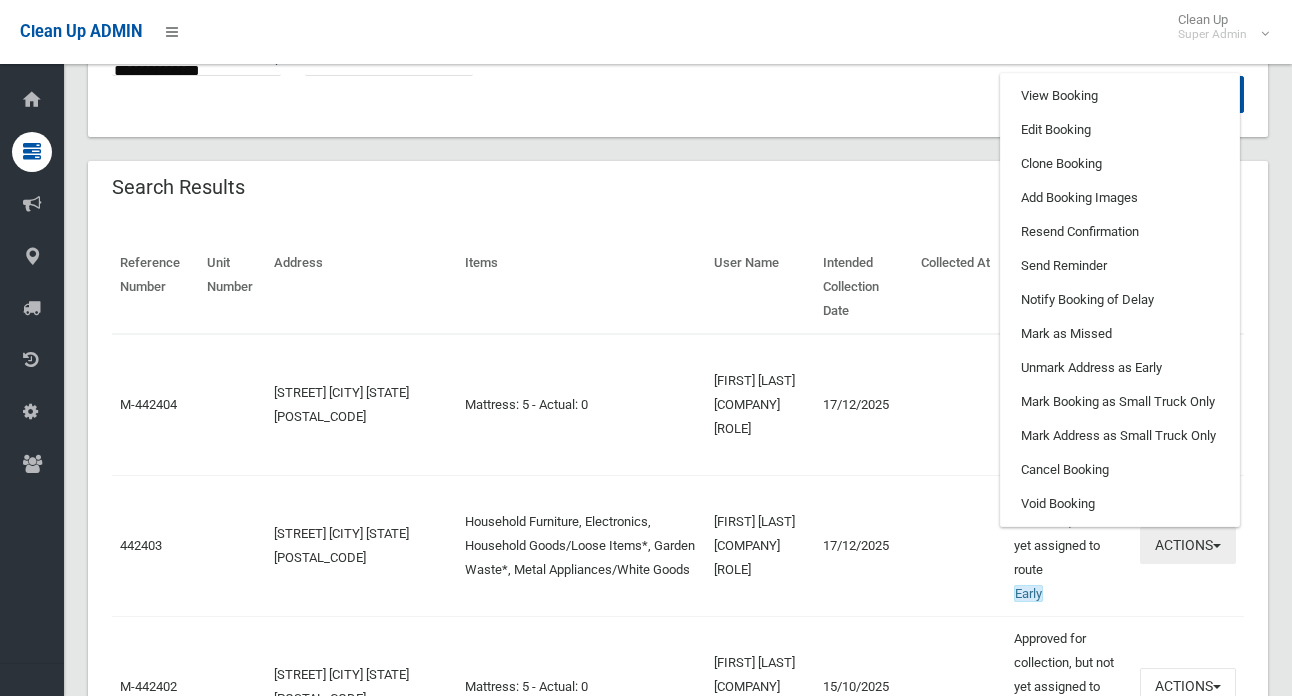 scroll, scrollTop: 500, scrollLeft: 0, axis: vertical 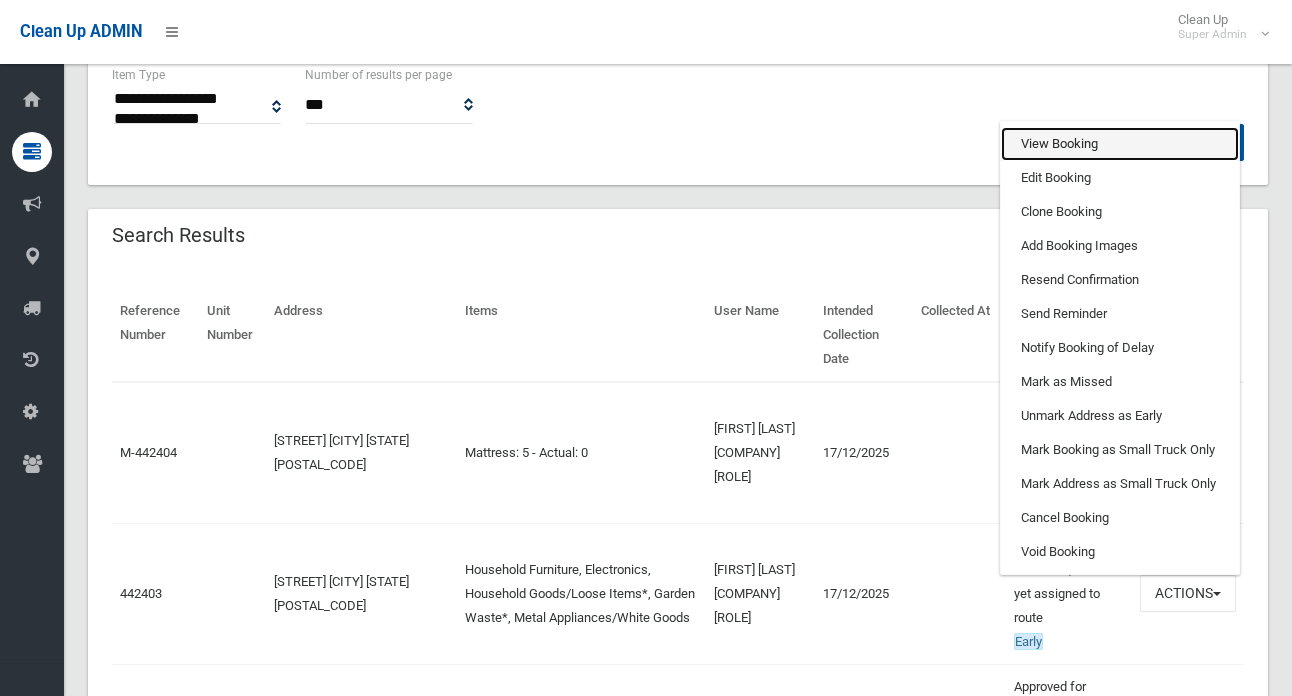 click on "View Booking" at bounding box center [1120, 144] 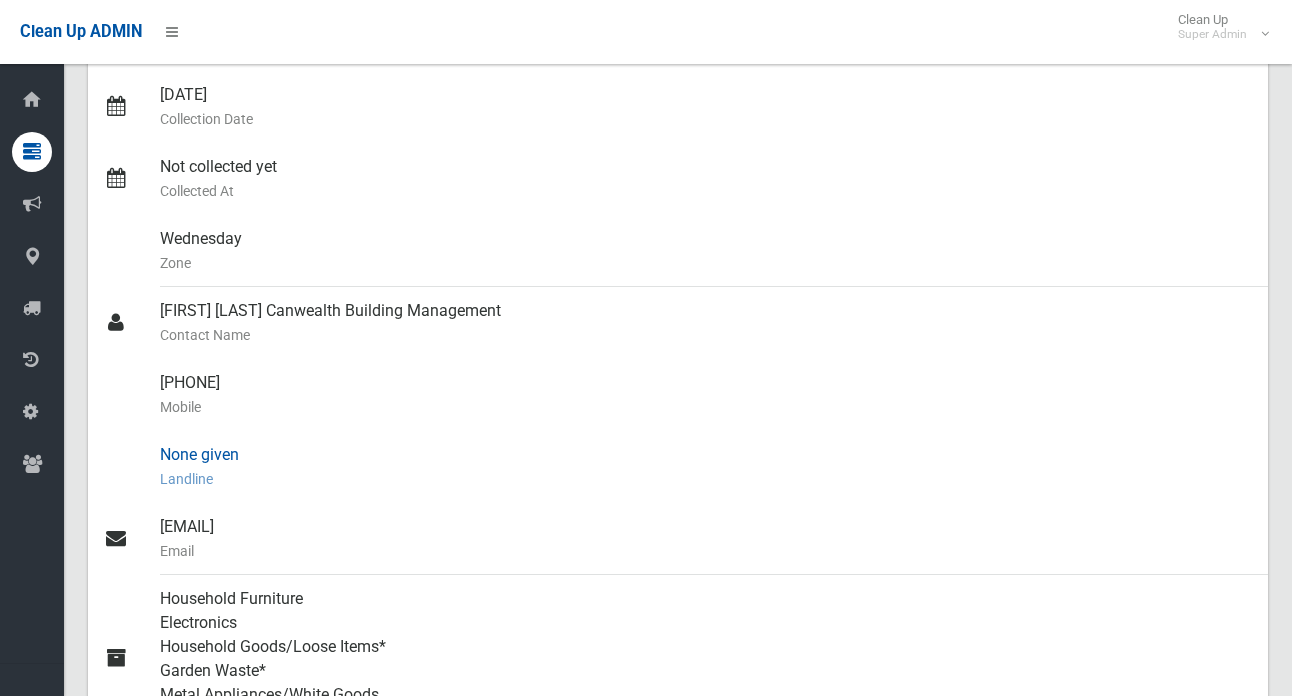 scroll, scrollTop: 500, scrollLeft: 0, axis: vertical 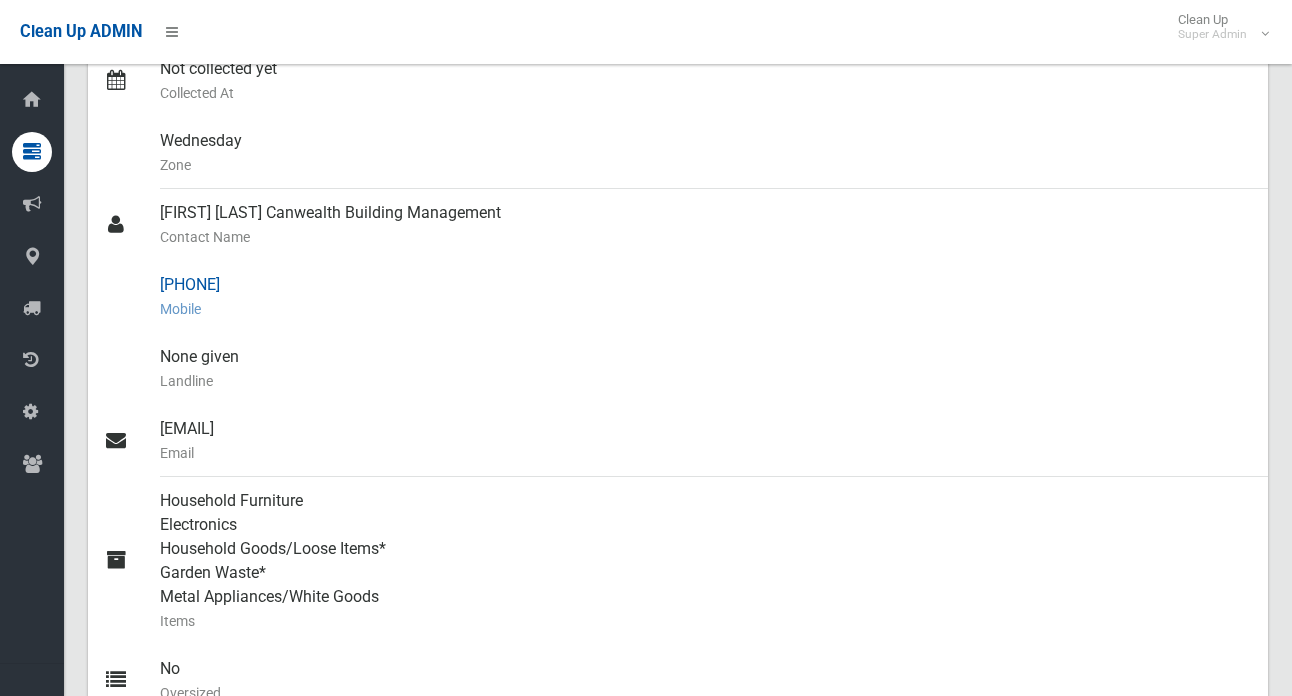 drag, startPoint x: 162, startPoint y: 289, endPoint x: 261, endPoint y: 293, distance: 99.08077 